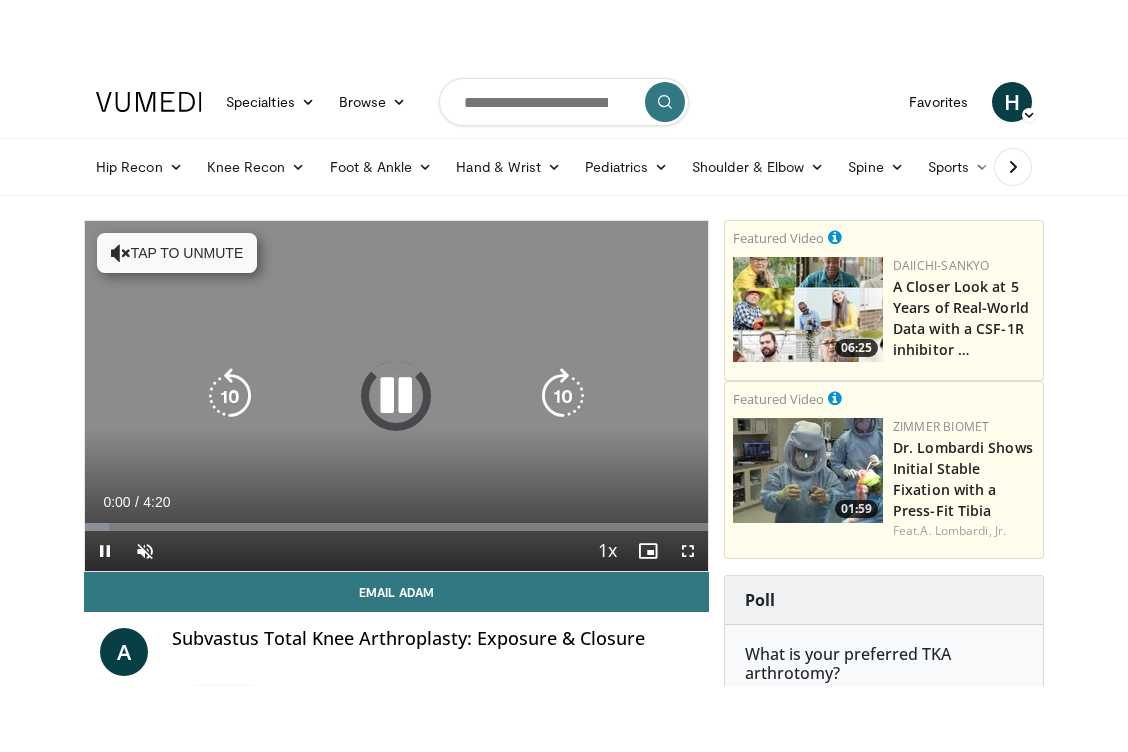 scroll, scrollTop: 0, scrollLeft: 0, axis: both 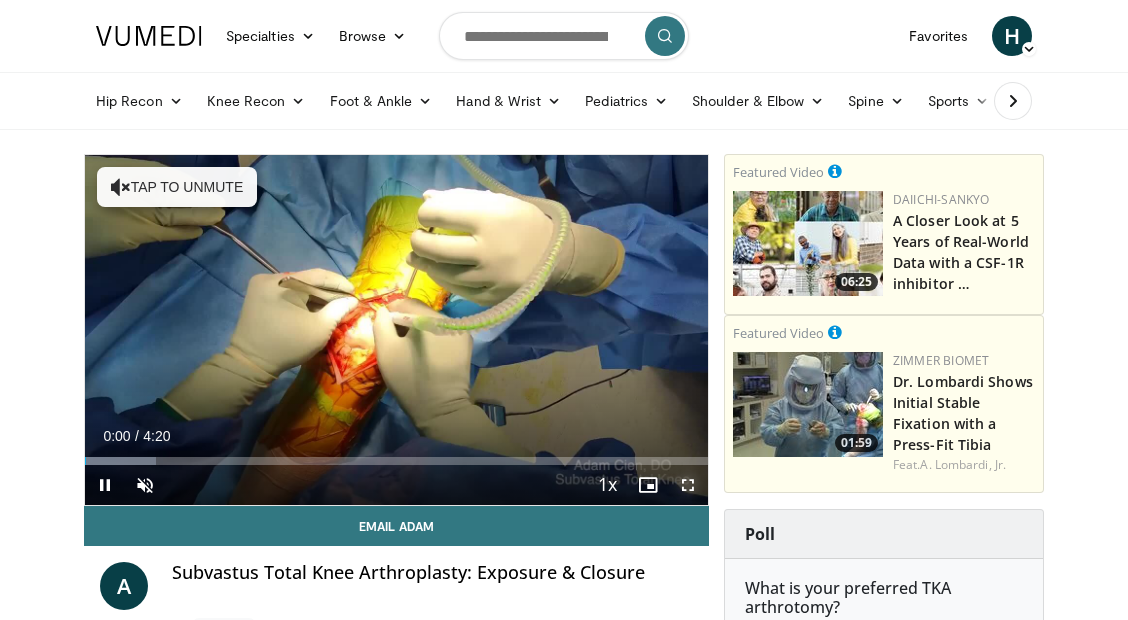click at bounding box center (688, 485) 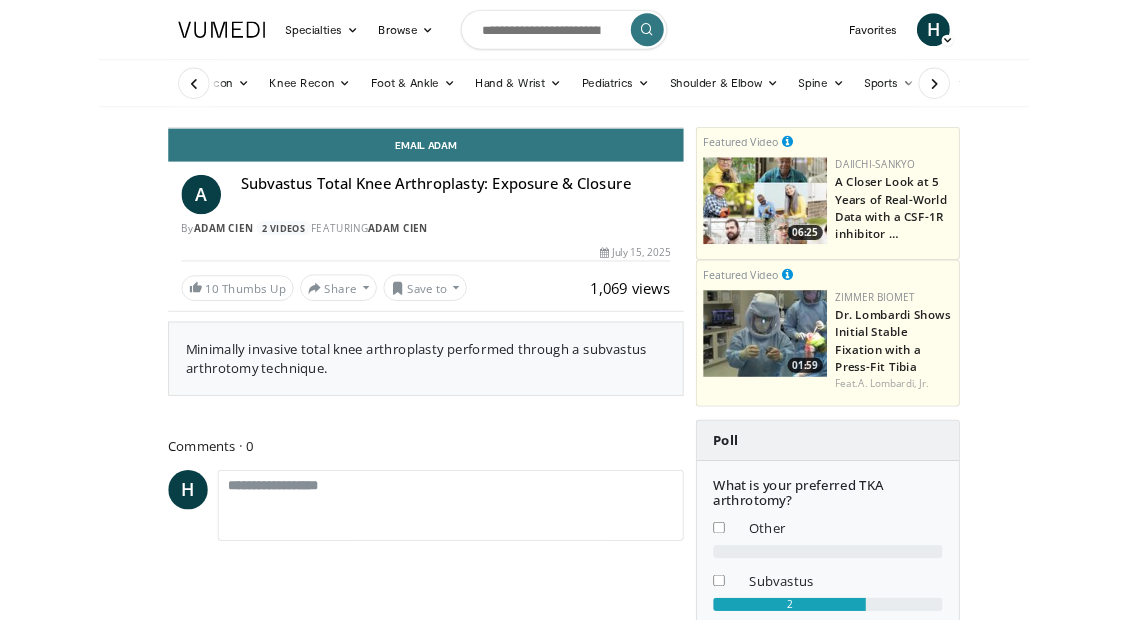 scroll, scrollTop: 0, scrollLeft: 0, axis: both 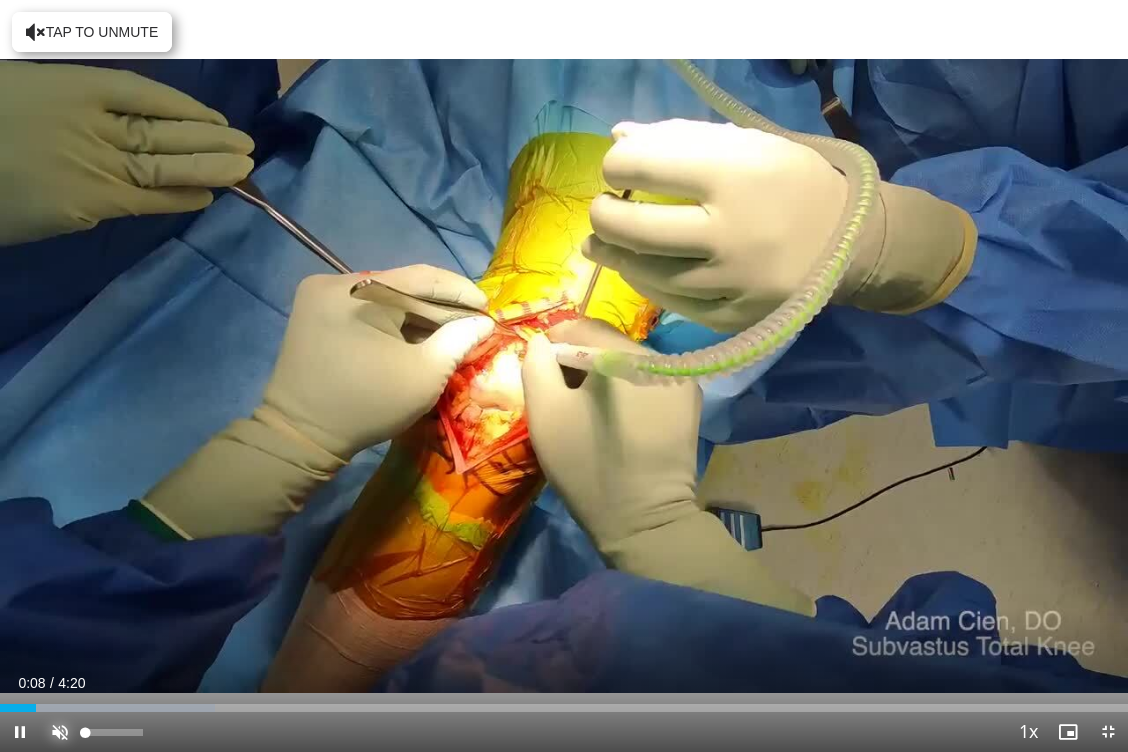 click at bounding box center [60, 732] 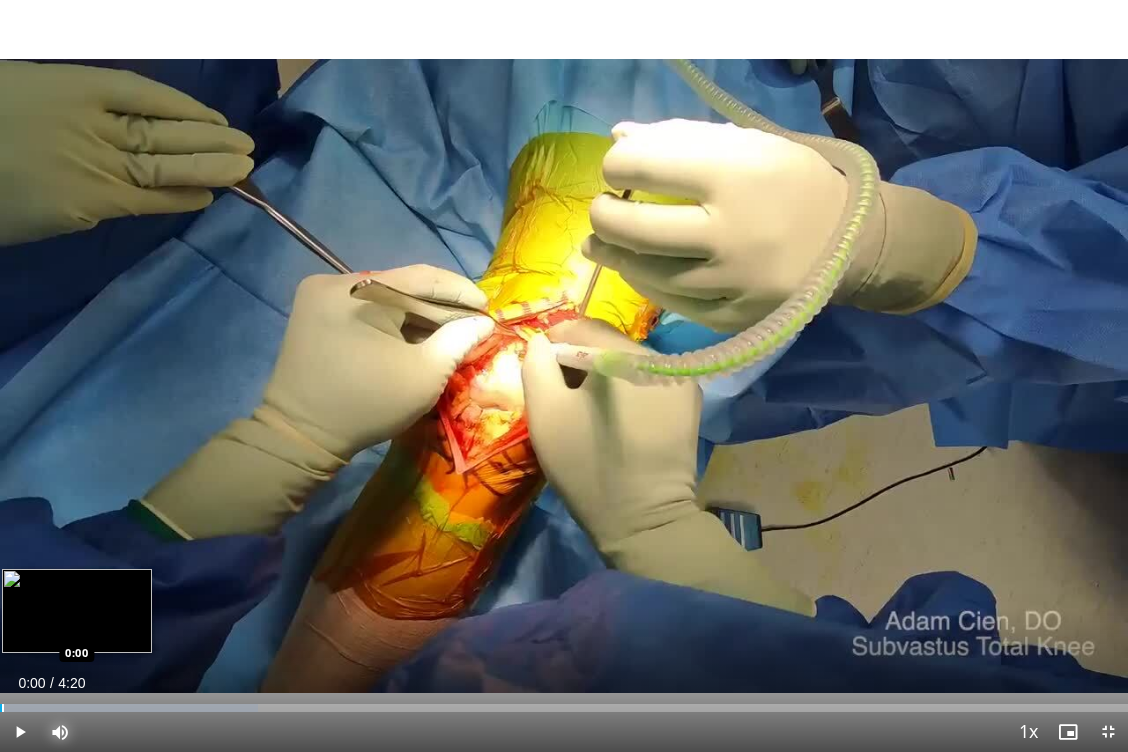 click at bounding box center [3, 708] 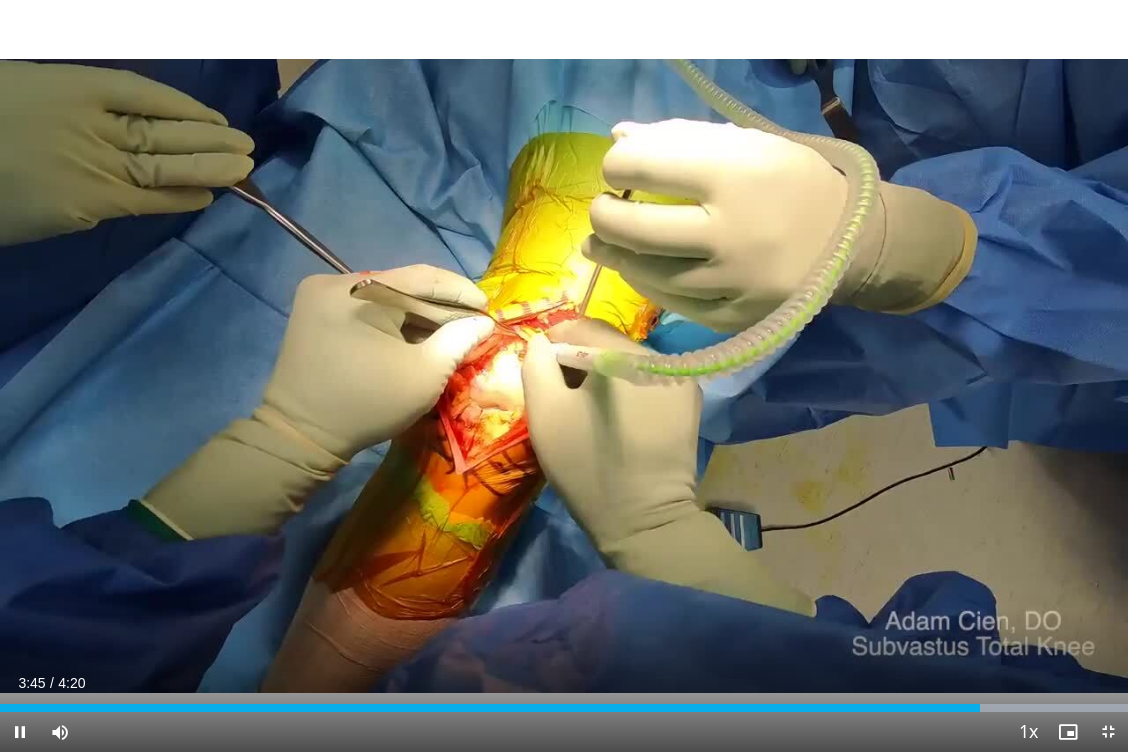 click on "Current Time  3:45 / Duration  4:20 Pause Skip Backward Skip Forward Mute 100% Loaded :  100.00% 3:46 0:43 Stream Type  LIVE Seek to live, currently behind live LIVE   1x Playback Rate 0.5x 0.75x 1x , selected 1.25x 1.5x 1.75x 2x Chapters Chapters Descriptions descriptions off , selected Captions captions settings , opens captions settings dialog captions off , selected Audio Track en (Main) , selected Exit Fullscreen Enable picture-in-picture mode" at bounding box center [564, 732] 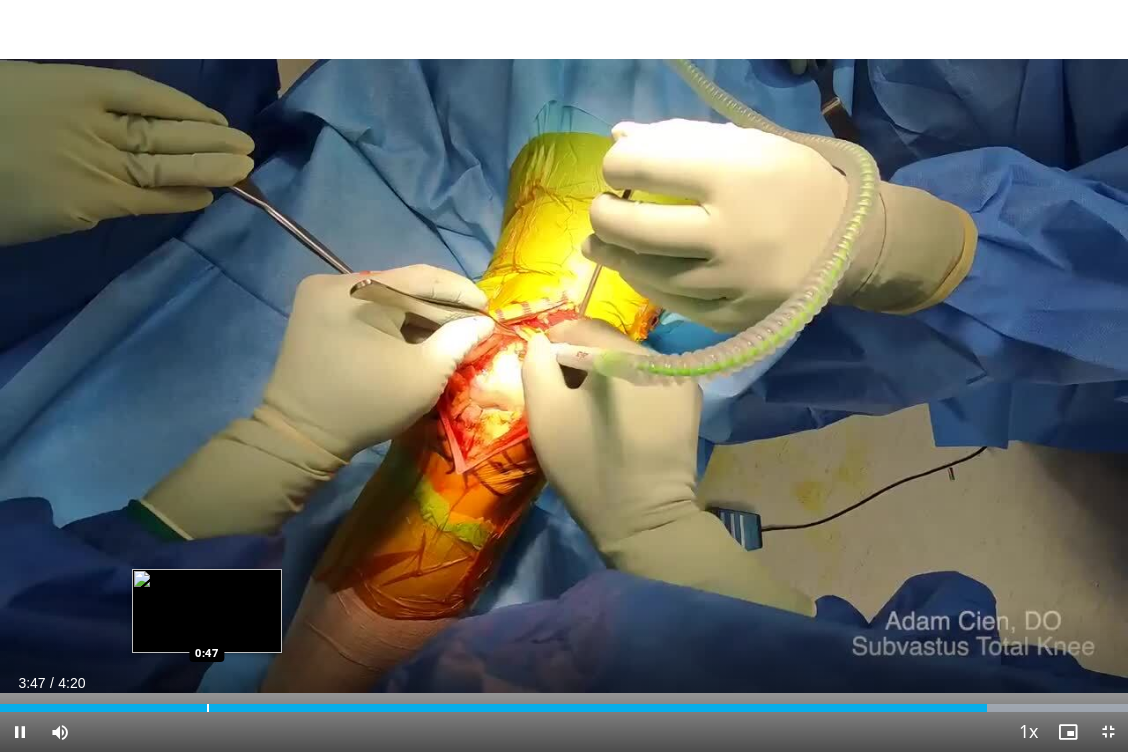 click on "Loaded :  100.00% 3:47 0:47" at bounding box center [564, 702] 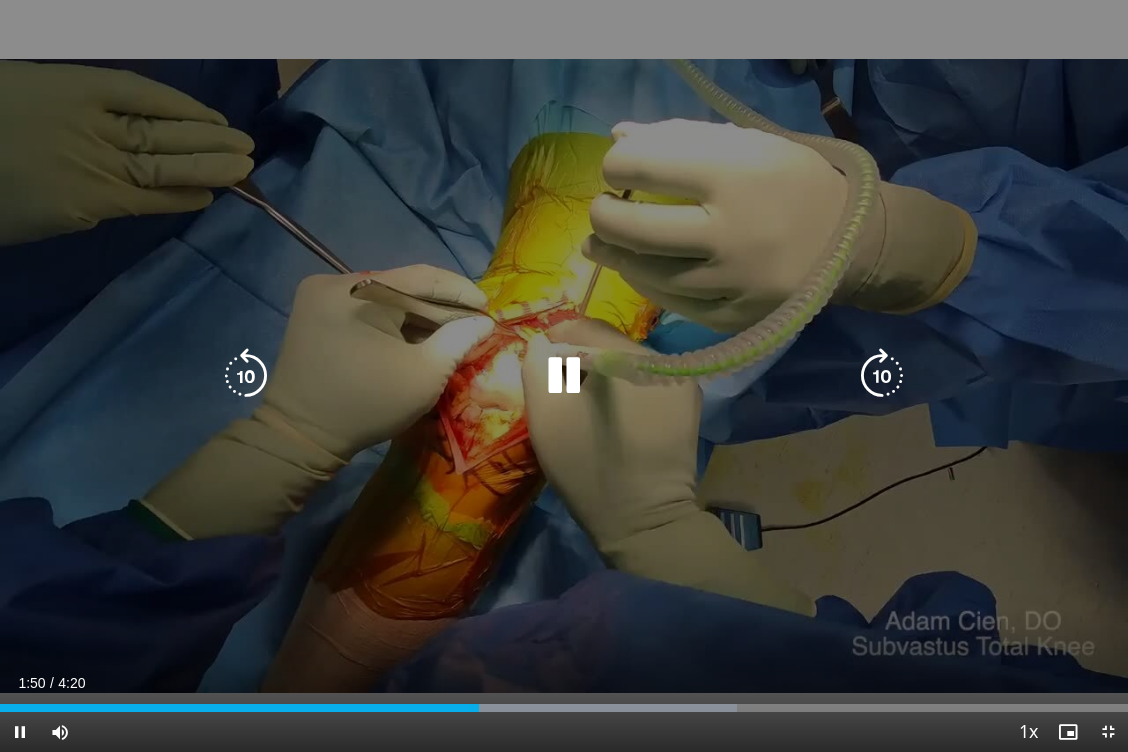 click on "10 seconds
Tap to unmute" at bounding box center (564, 376) 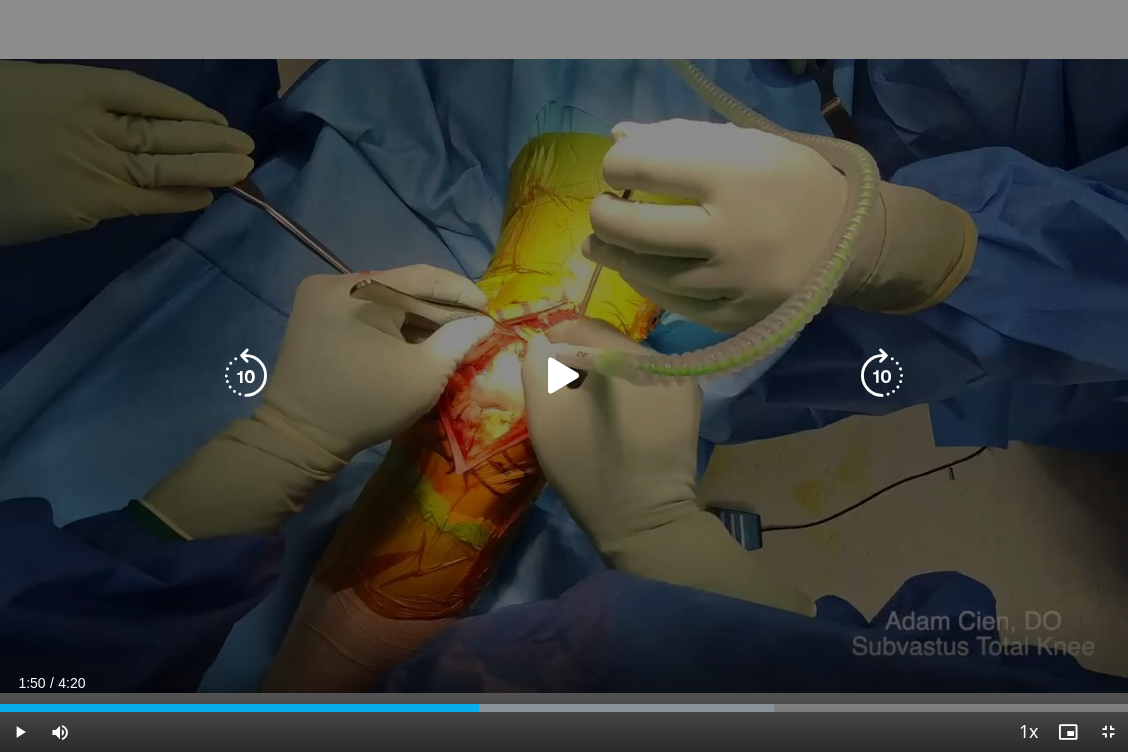 click at bounding box center [246, 376] 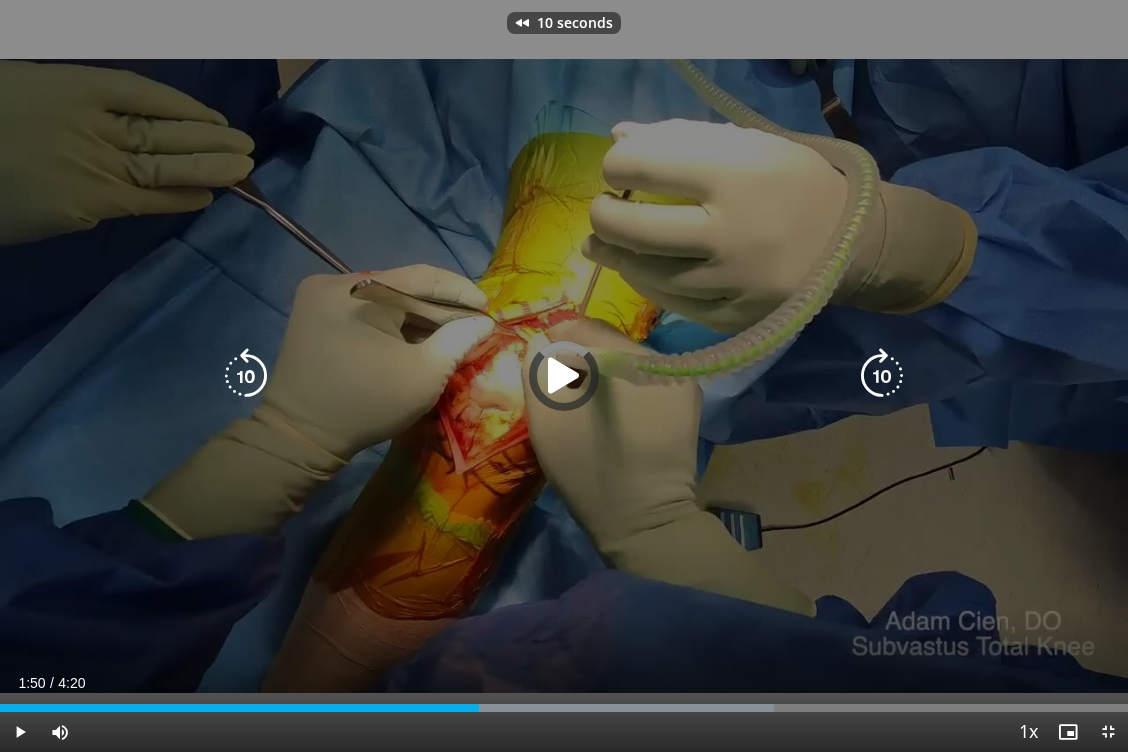 click at bounding box center [564, 376] 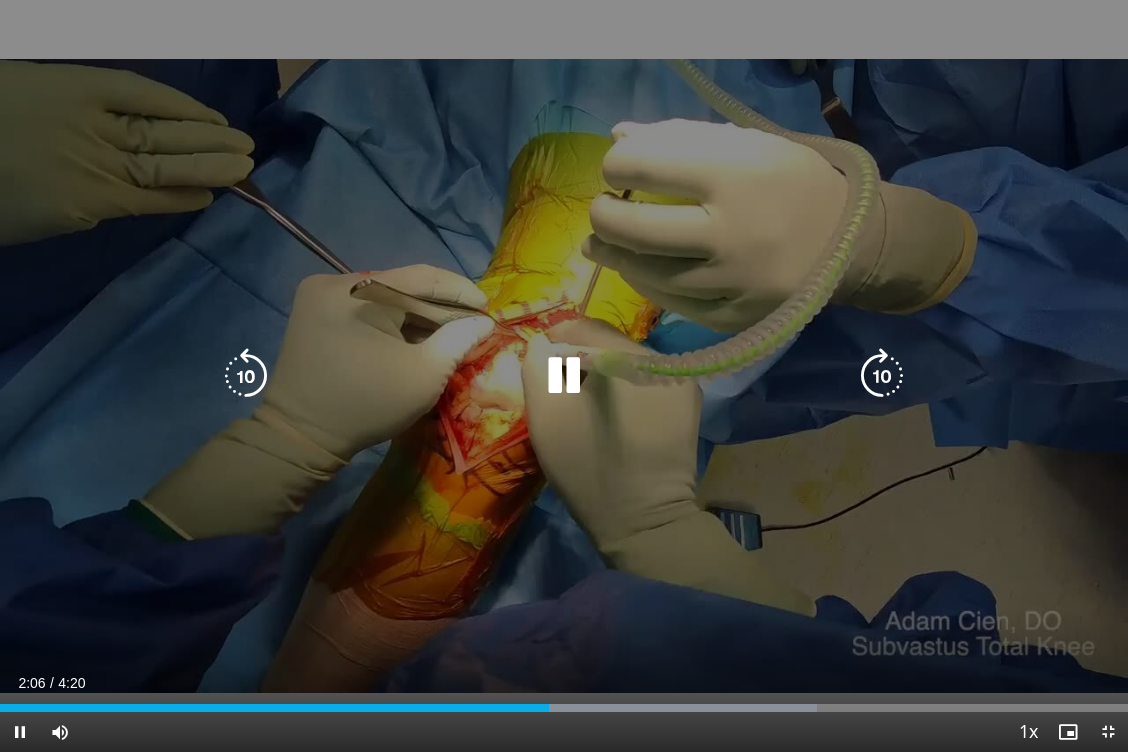 click at bounding box center [564, 376] 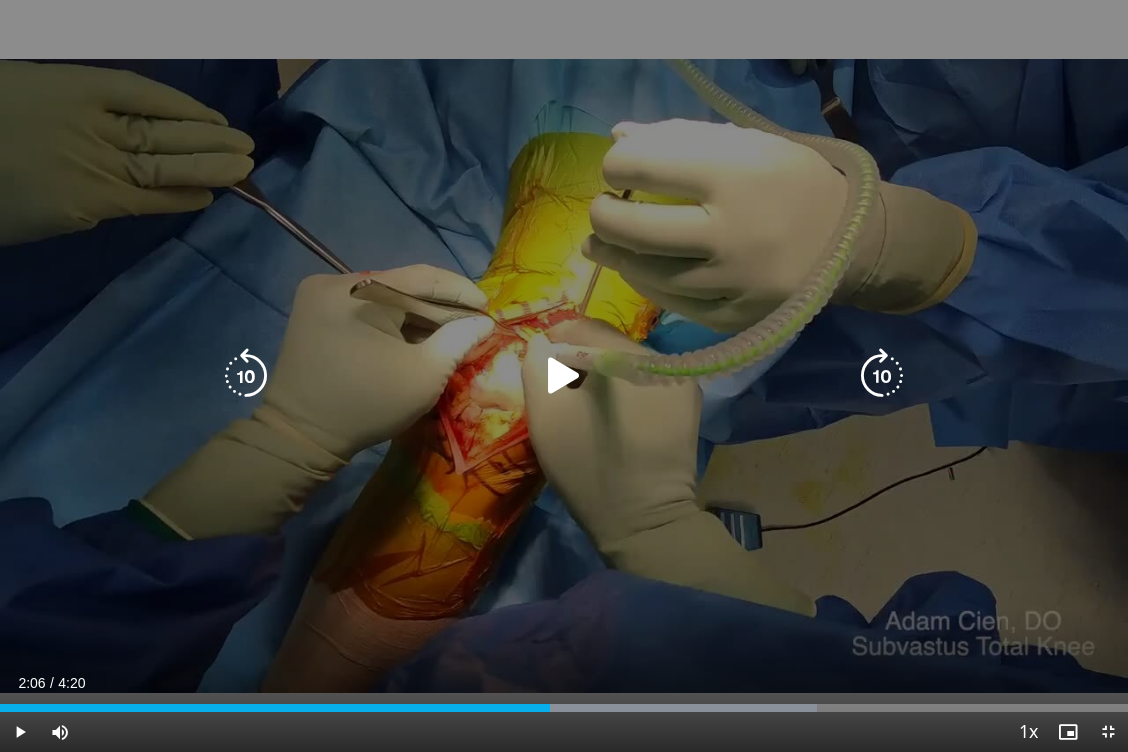 click at bounding box center [564, 376] 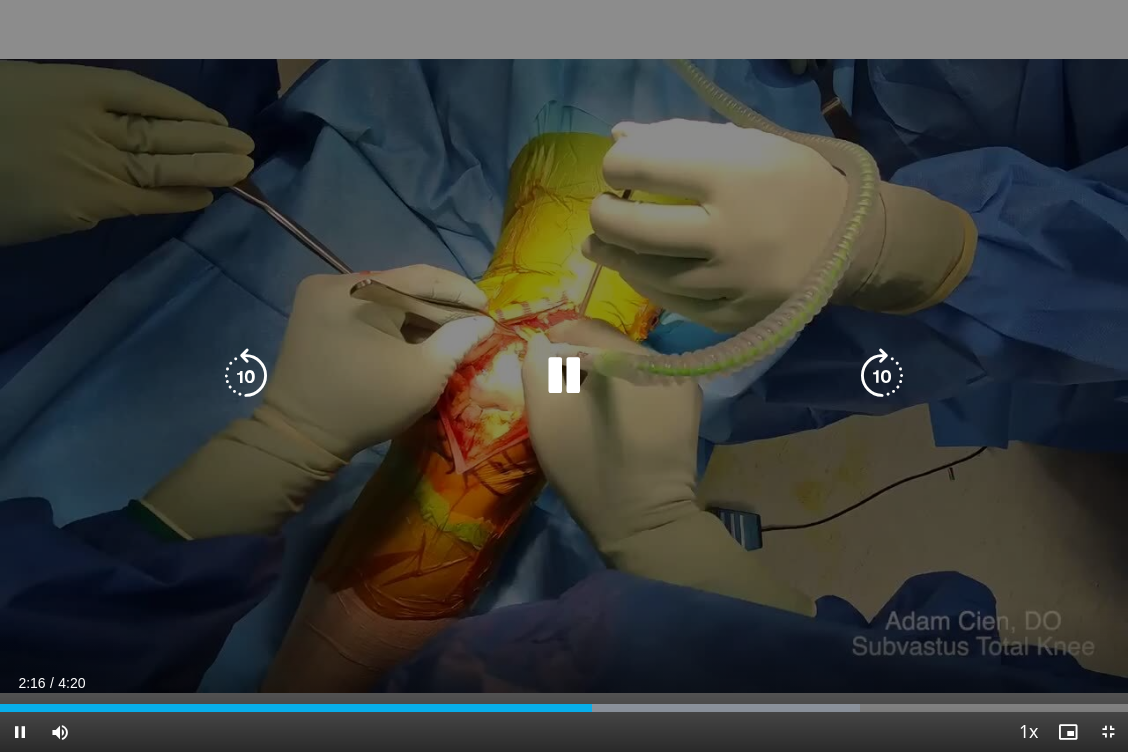 click at bounding box center [564, 376] 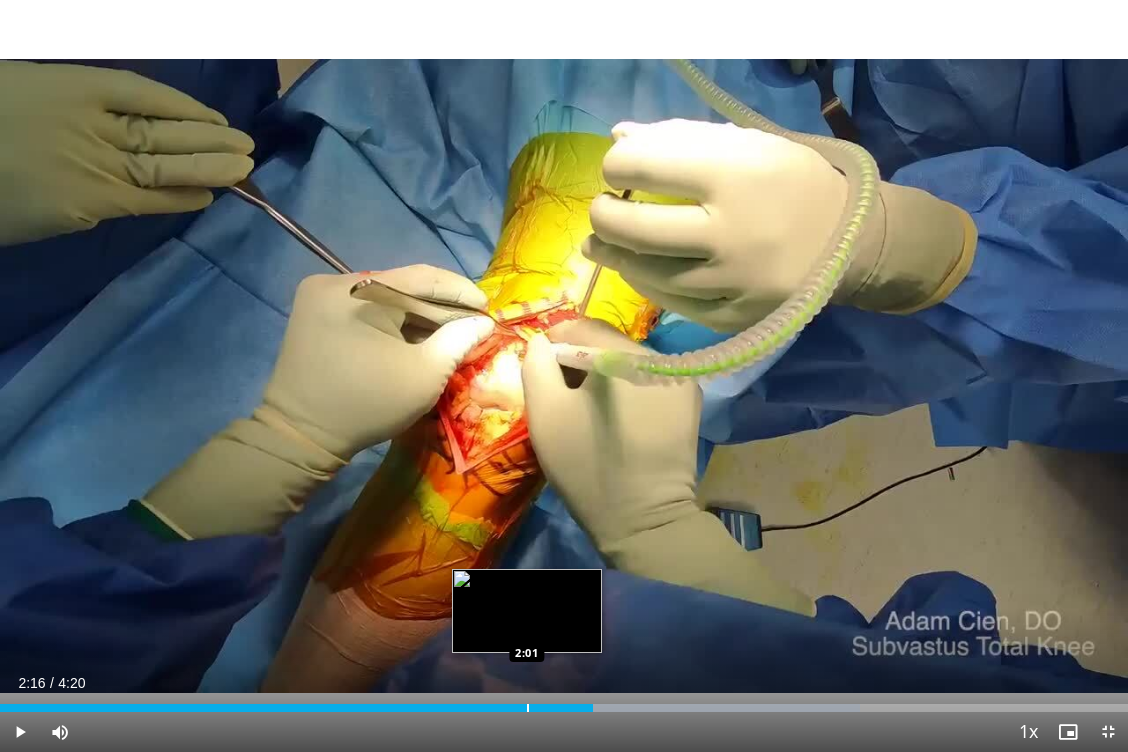 click on "2:16" at bounding box center [296, 708] 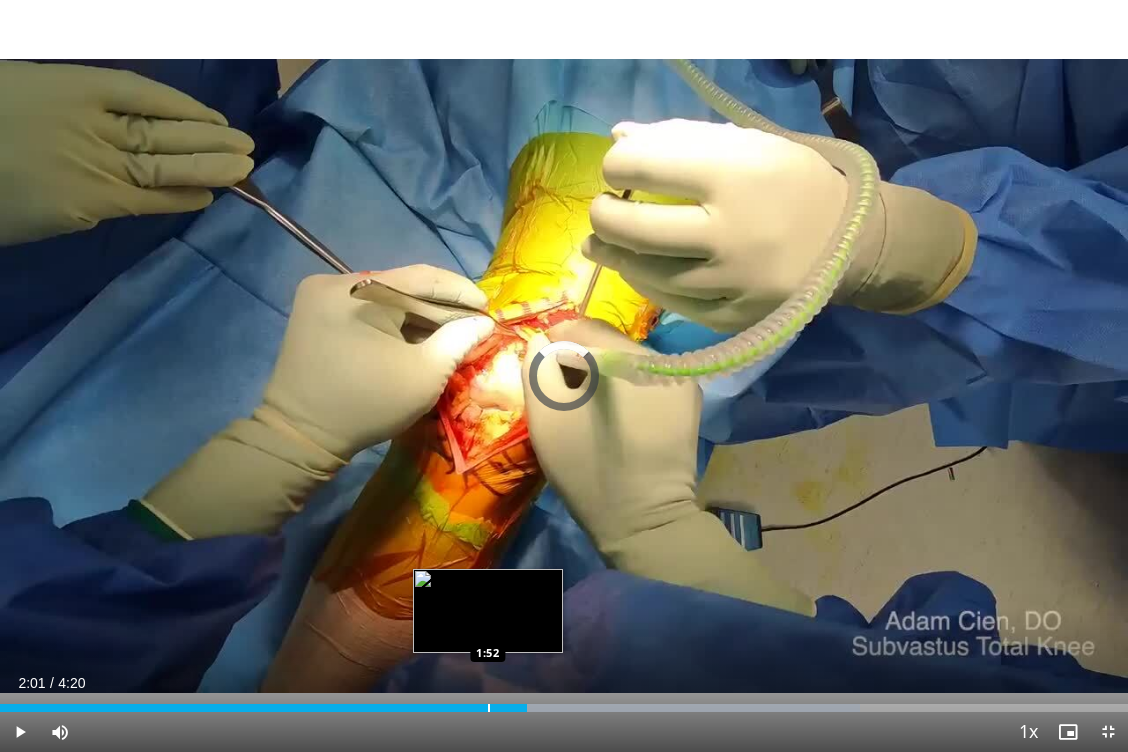 click on "2:01" at bounding box center [263, 708] 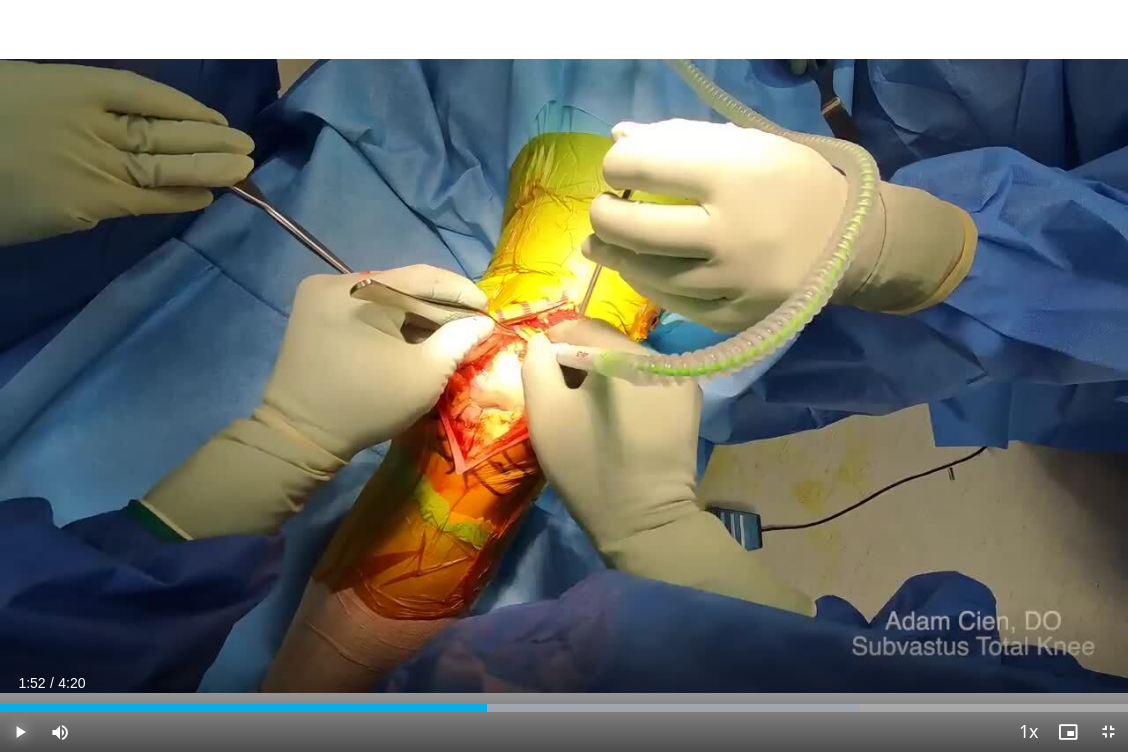 click at bounding box center [20, 732] 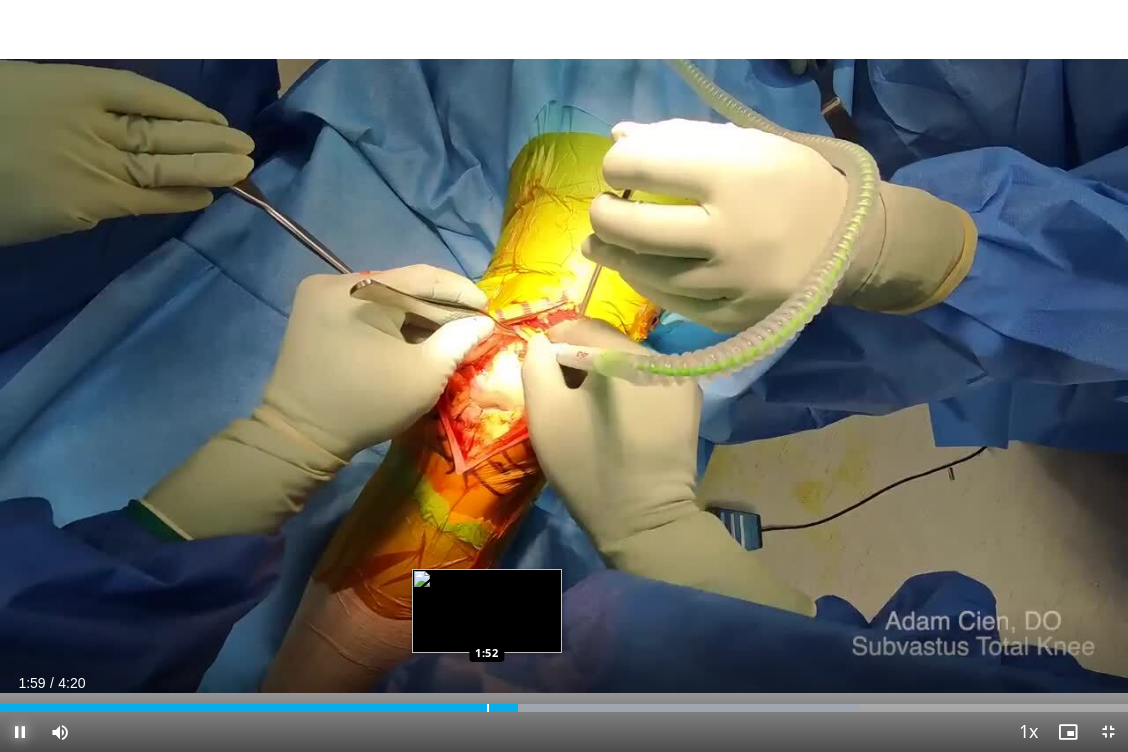 click at bounding box center (488, 708) 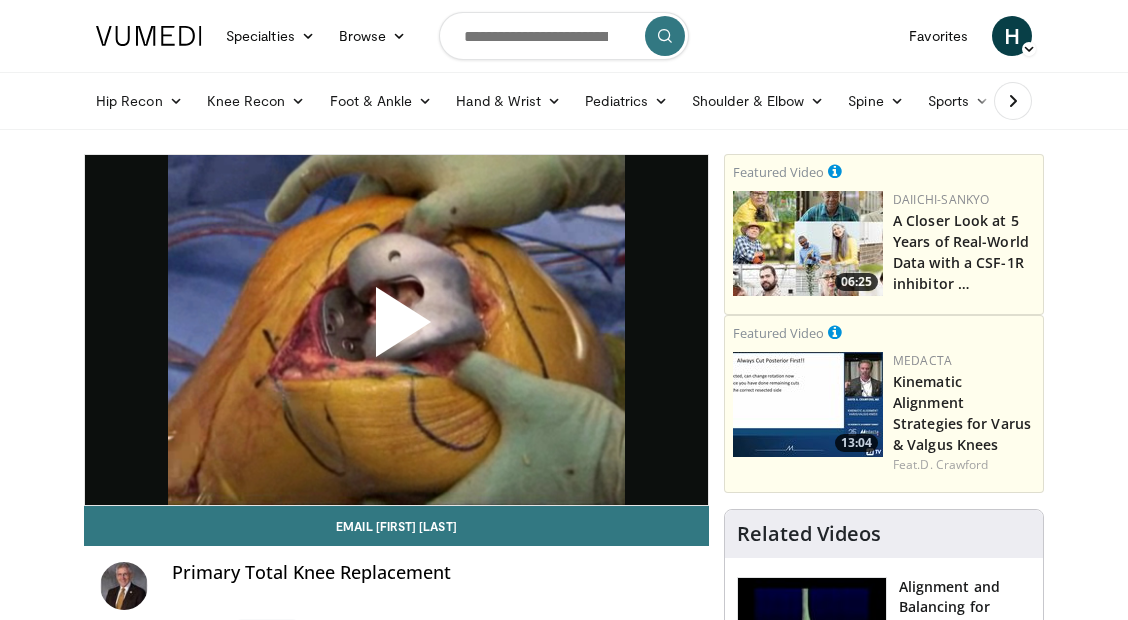 scroll, scrollTop: 0, scrollLeft: 0, axis: both 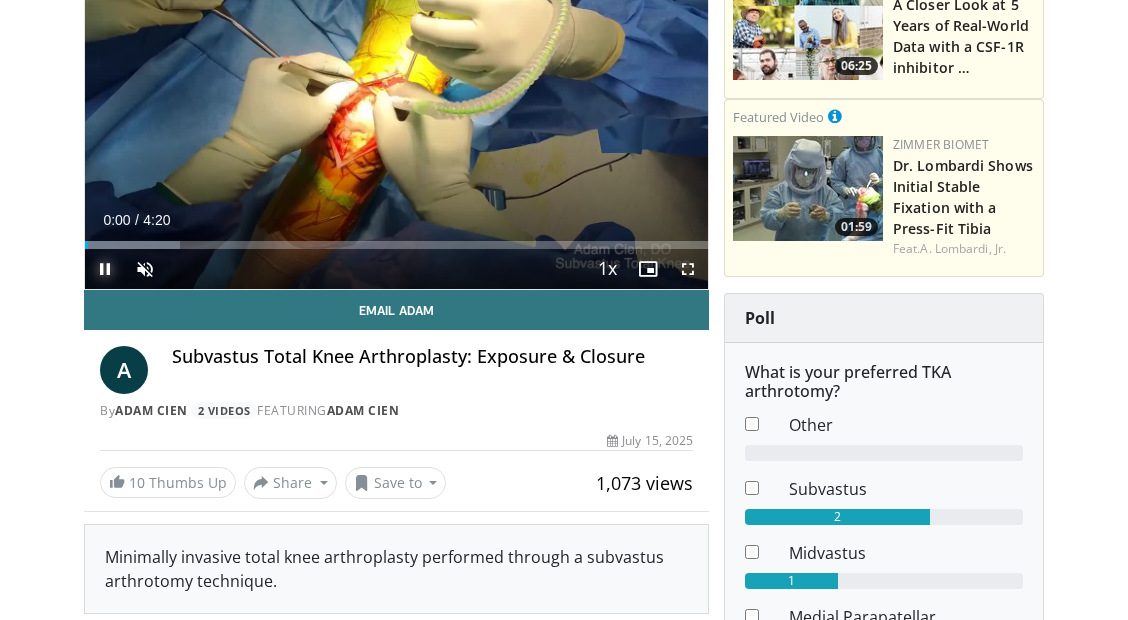 click at bounding box center (105, 269) 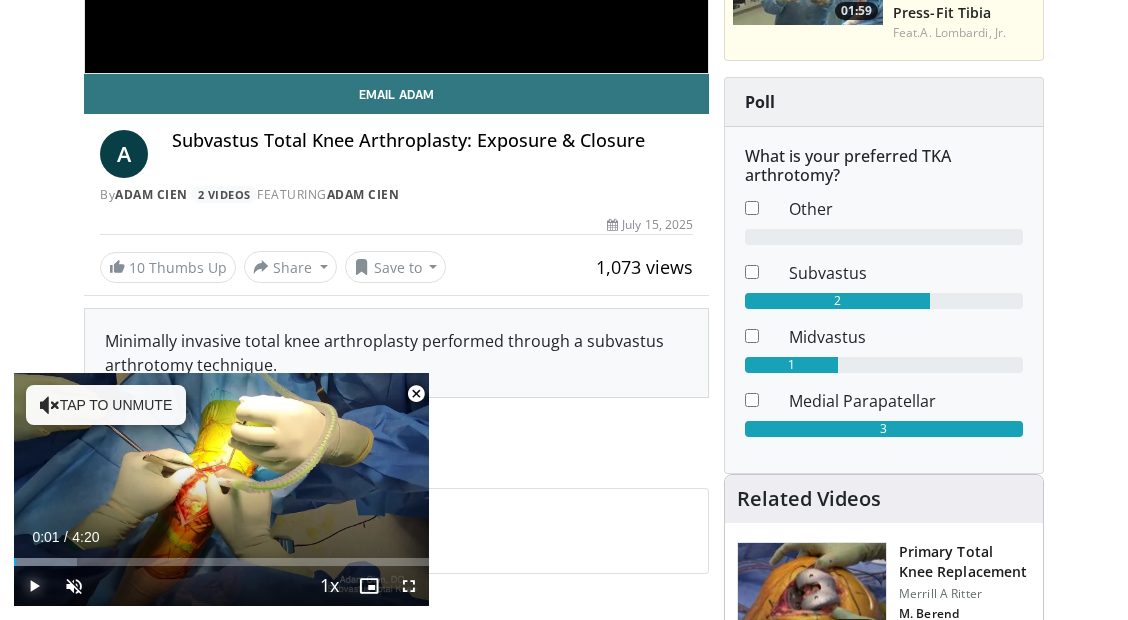 scroll, scrollTop: 0, scrollLeft: 0, axis: both 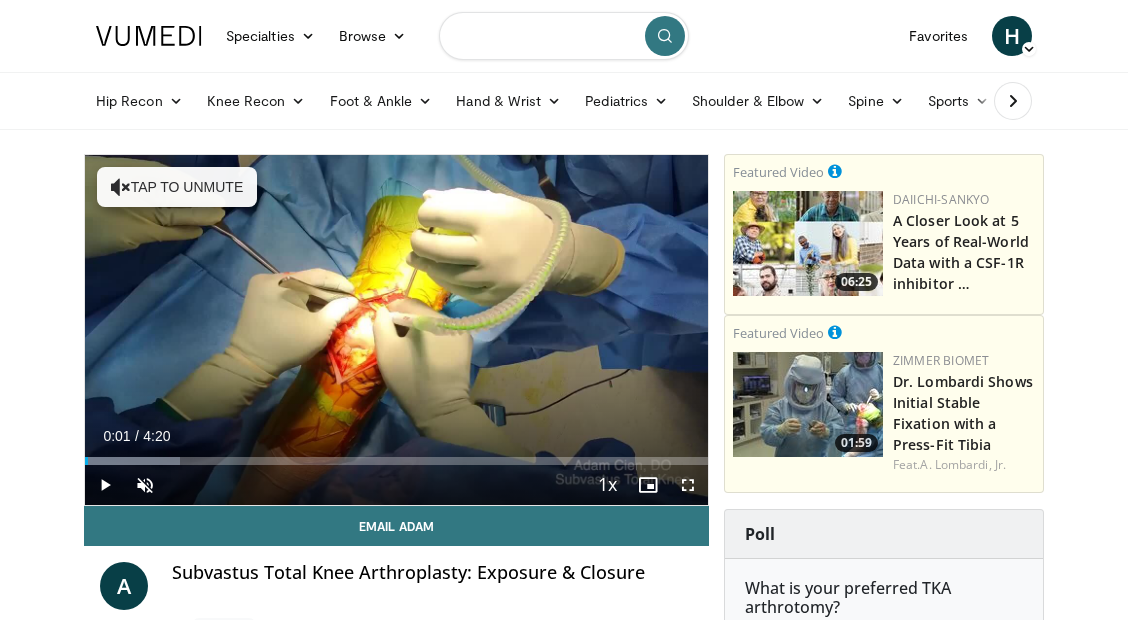 click at bounding box center [564, 36] 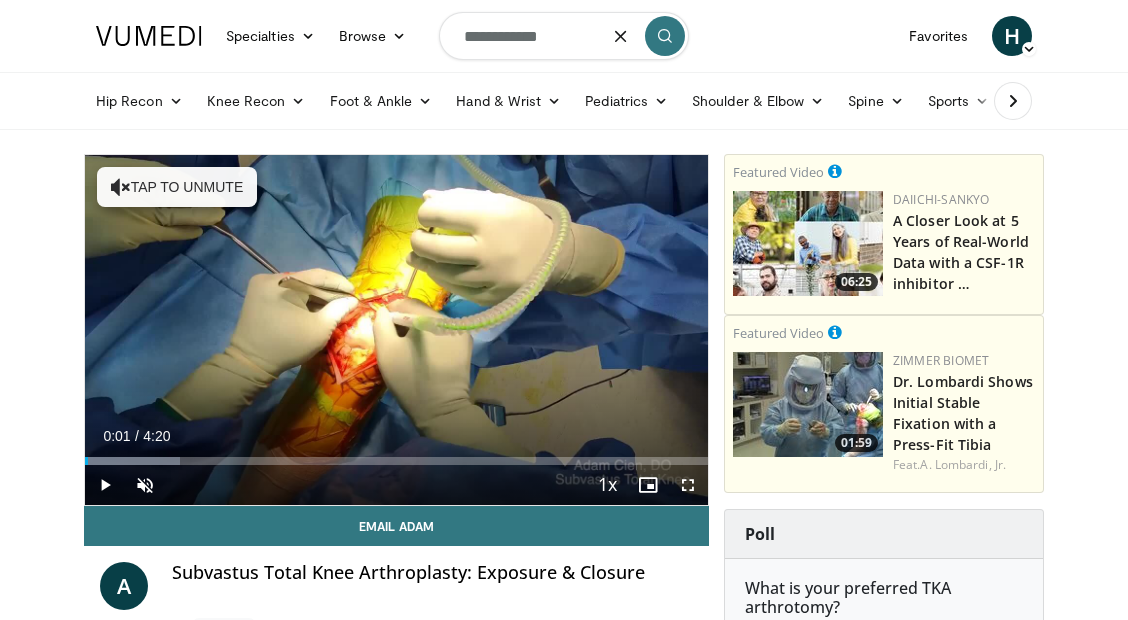 type on "**********" 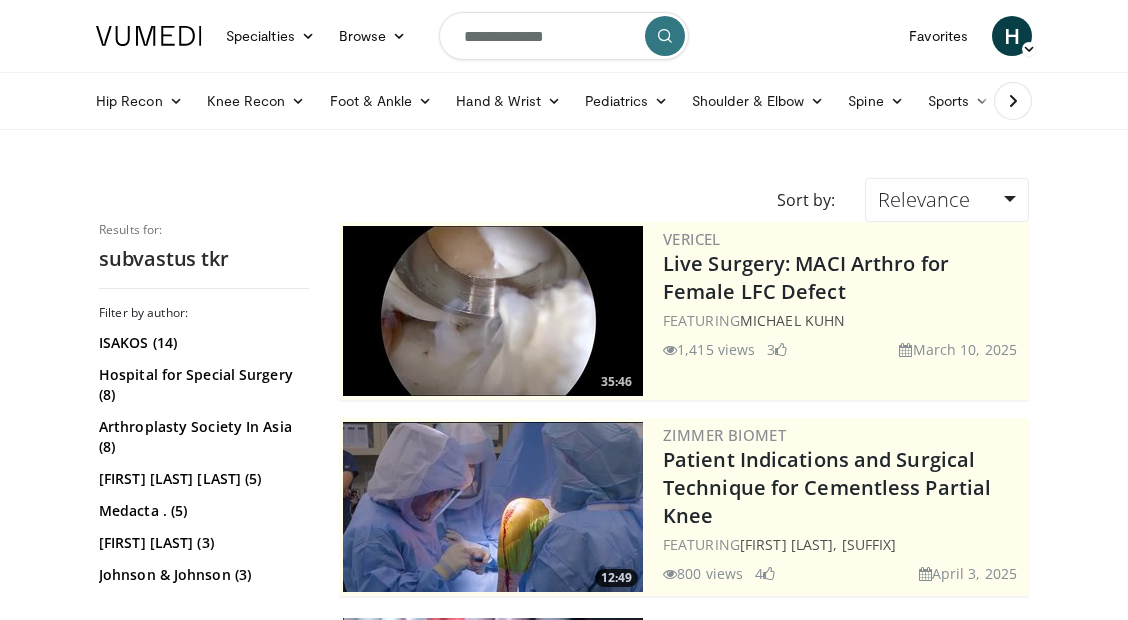 scroll, scrollTop: 0, scrollLeft: 0, axis: both 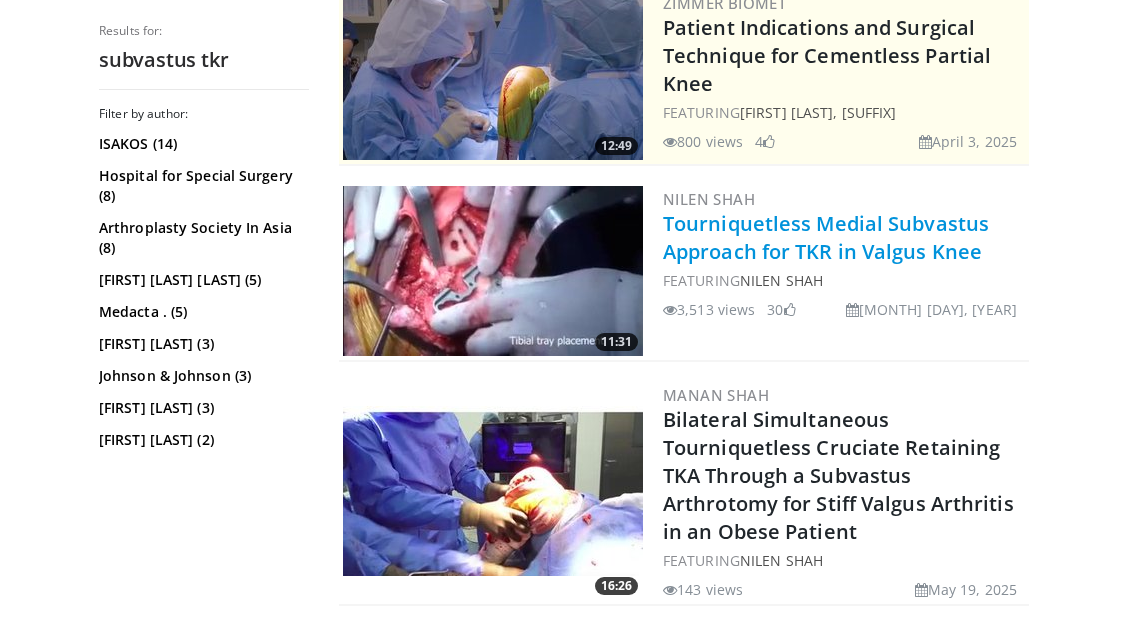 click on "Tourniquetless Medial Subvastus Approach for TKR in Valgus Knee" at bounding box center [826, 237] 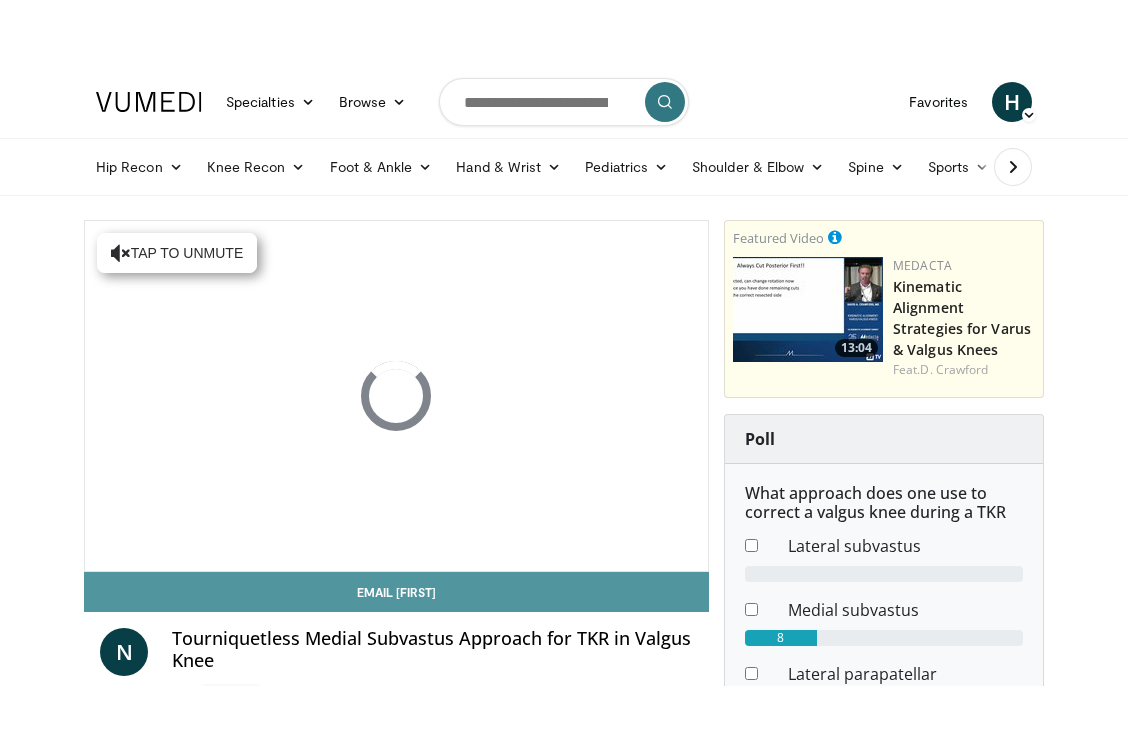 scroll, scrollTop: 0, scrollLeft: 0, axis: both 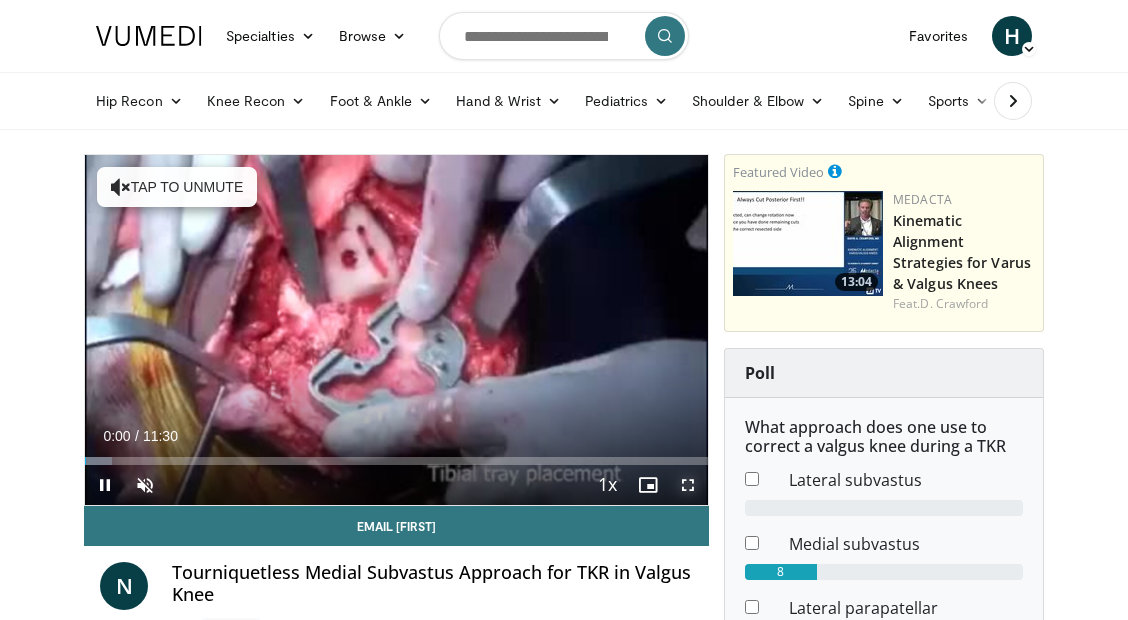 click at bounding box center [688, 485] 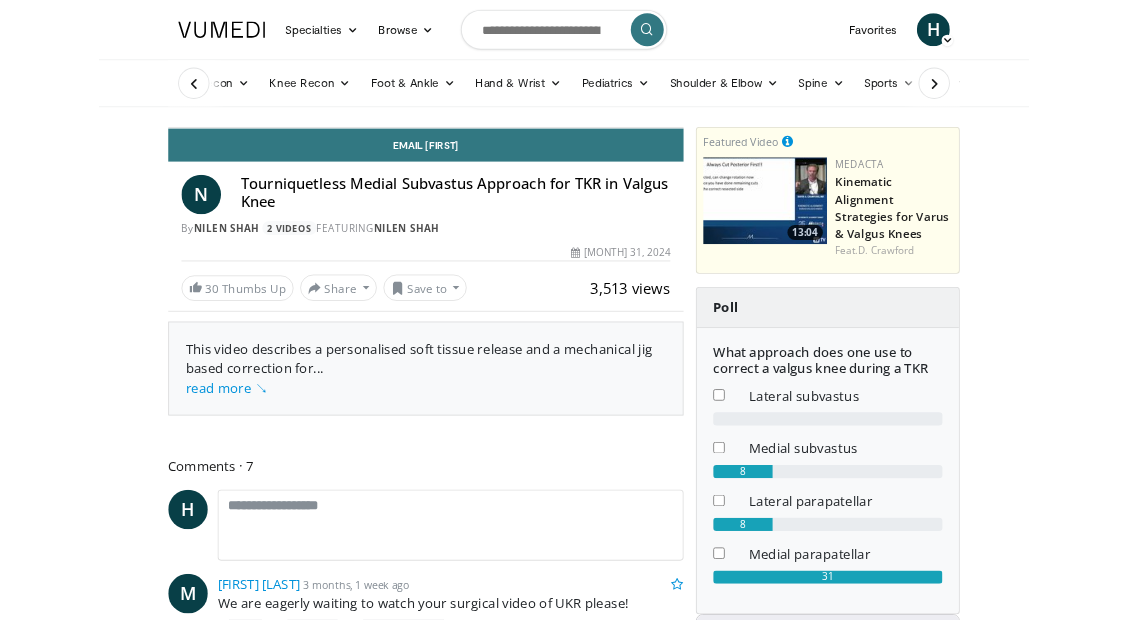 scroll, scrollTop: 0, scrollLeft: 0, axis: both 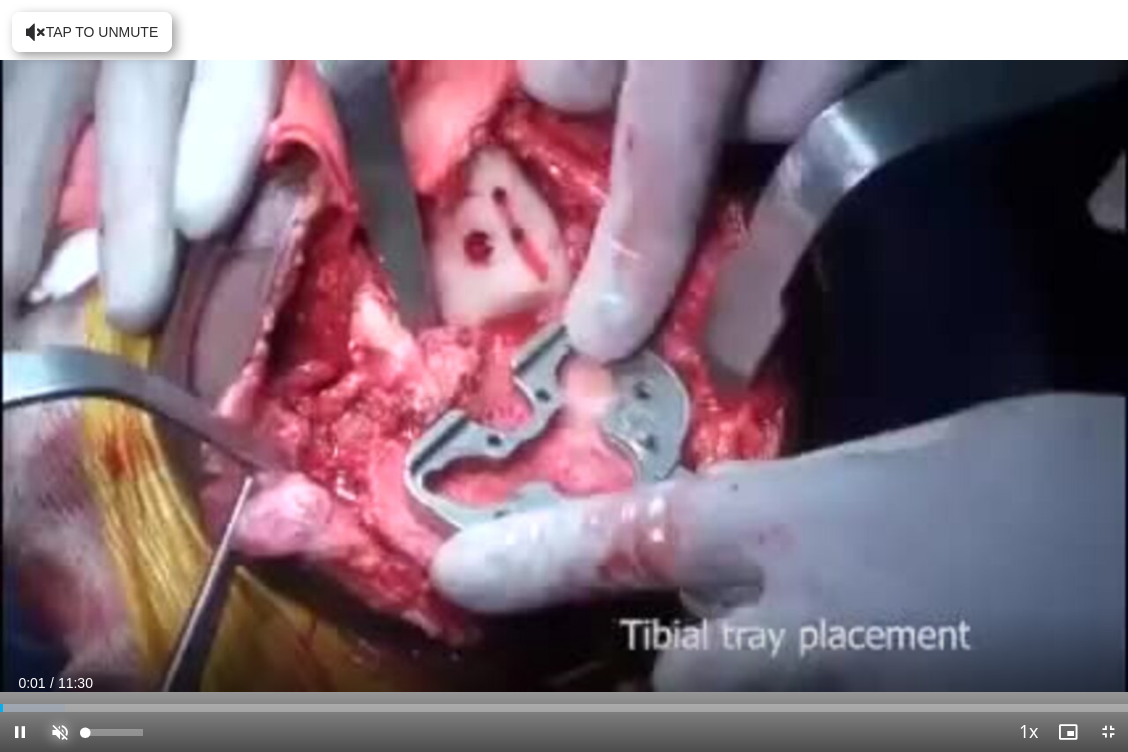 click at bounding box center (60, 732) 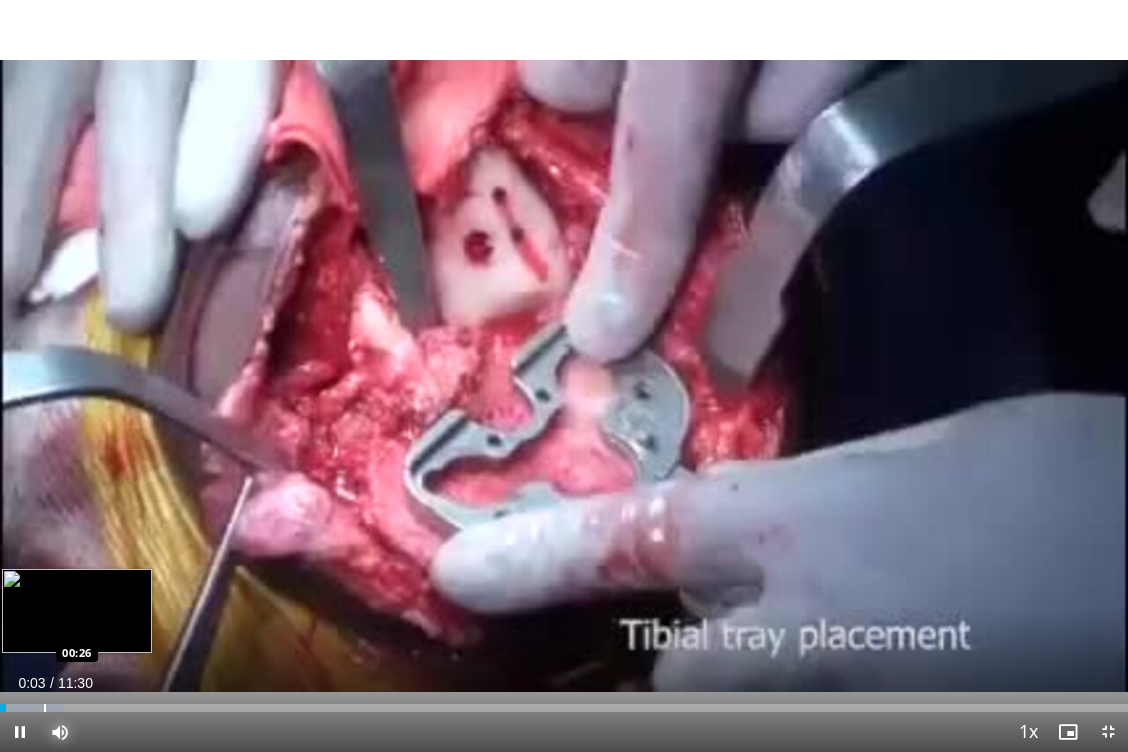 click at bounding box center (45, 708) 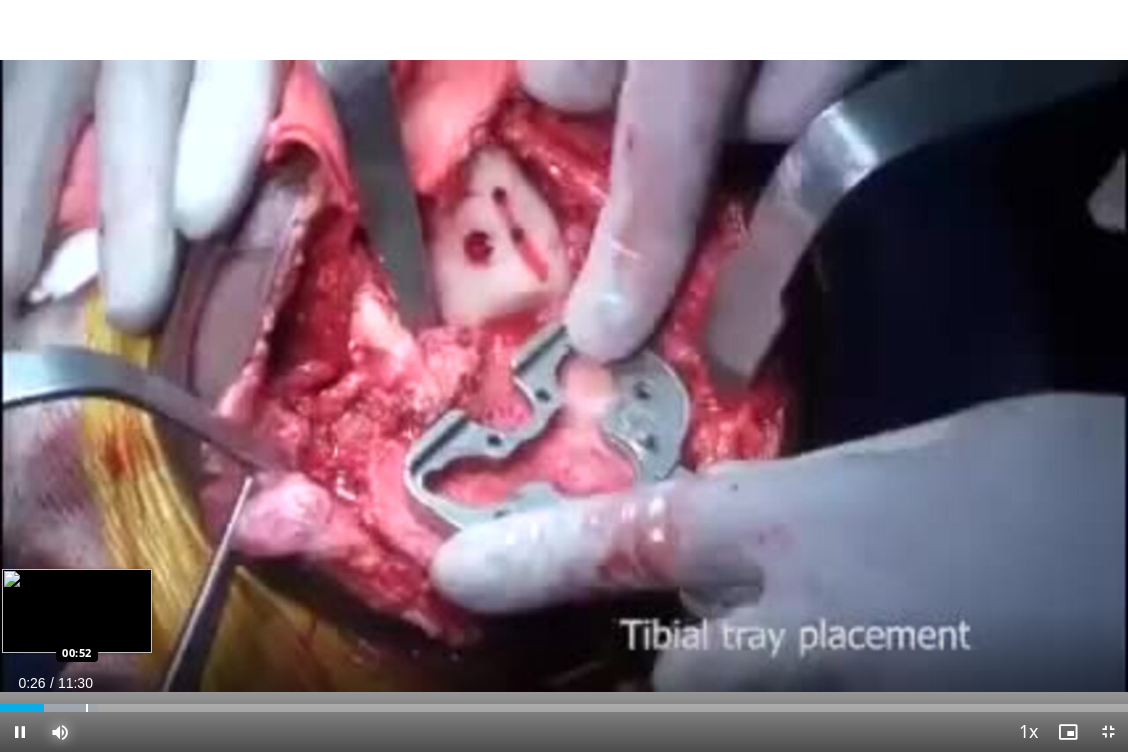 click on "Loaded :  8.68% 00:27 00:52" at bounding box center [564, 708] 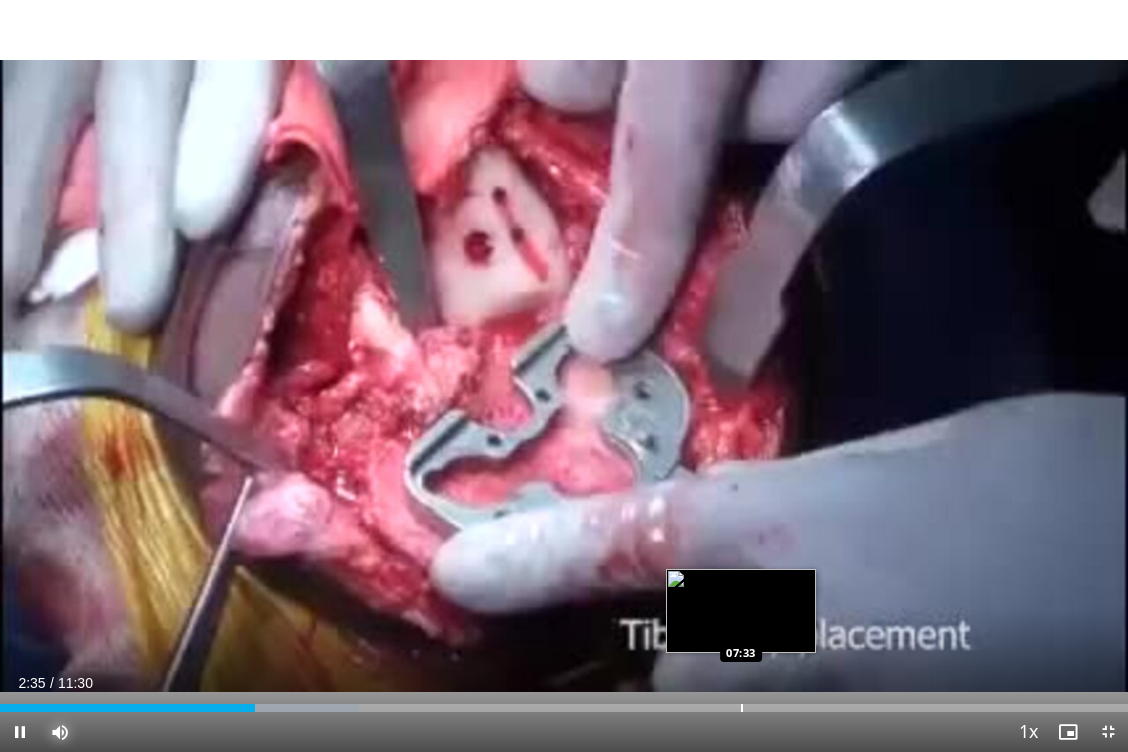 click on "Loaded :  31.82% 02:35 07:33" at bounding box center (564, 708) 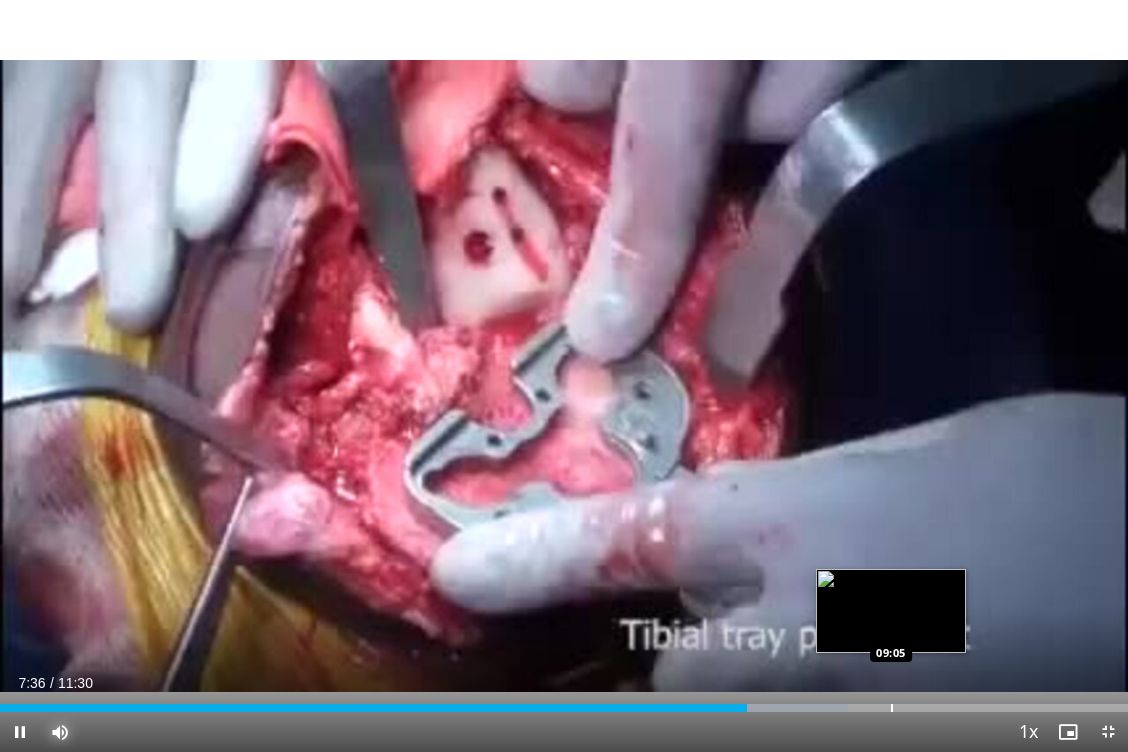 click on "Loaded :  75.20% 07:37 09:05" at bounding box center (564, 708) 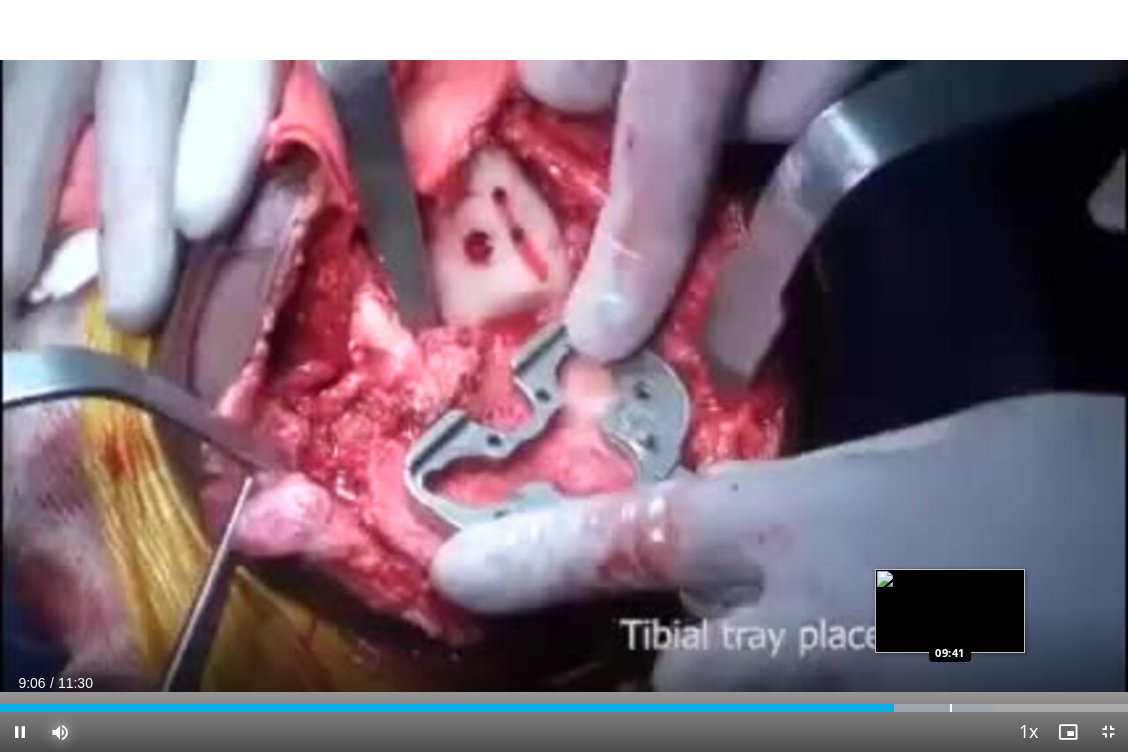click on "Loaded :  88.22% 09:06 09:41" at bounding box center [564, 708] 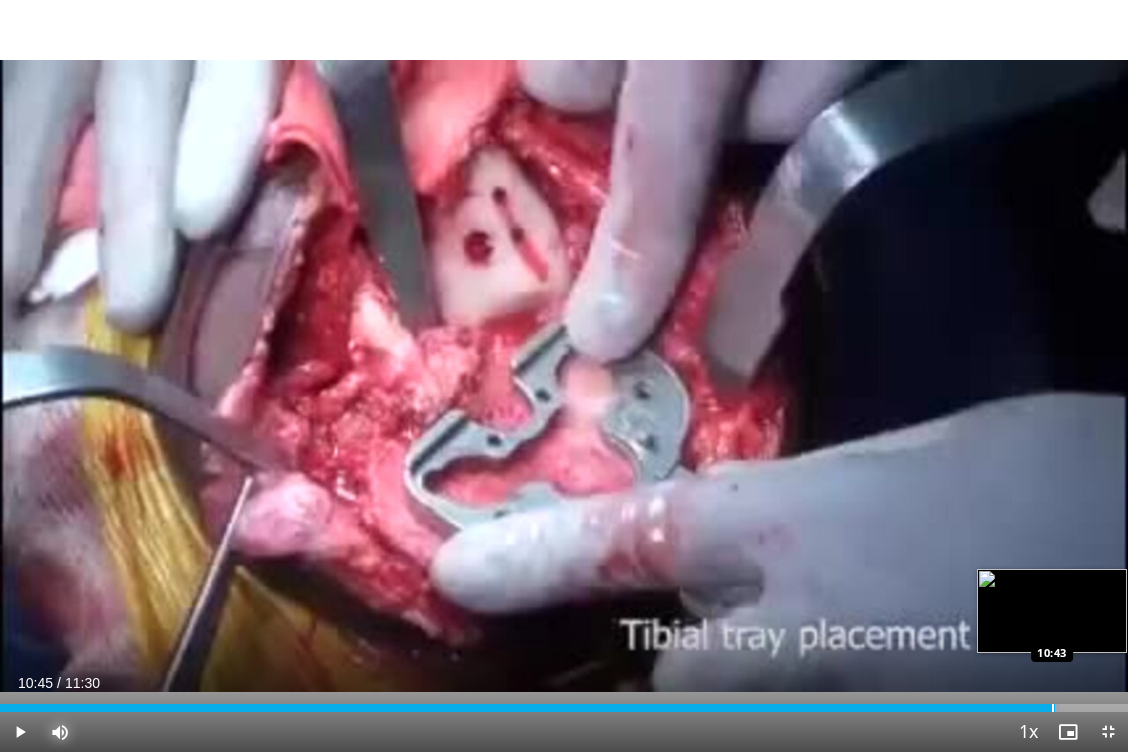 click on "Loaded :  94.00% 10:45 10:43" at bounding box center [564, 708] 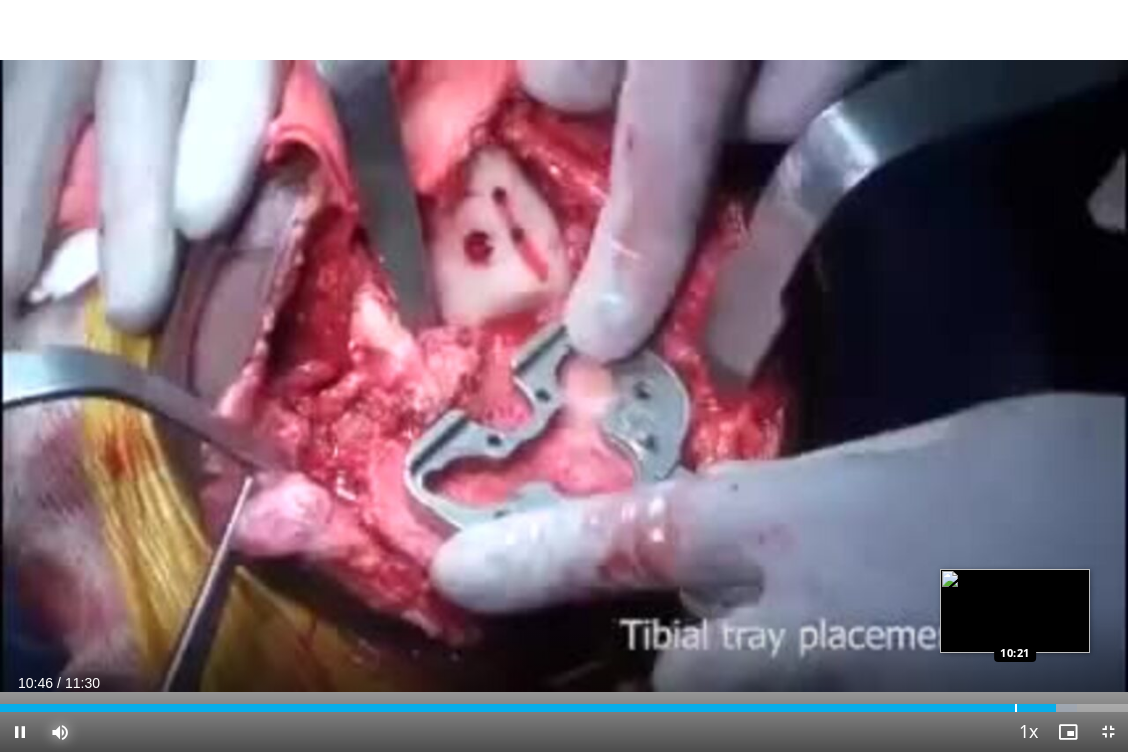 click on "10:46" at bounding box center [528, 708] 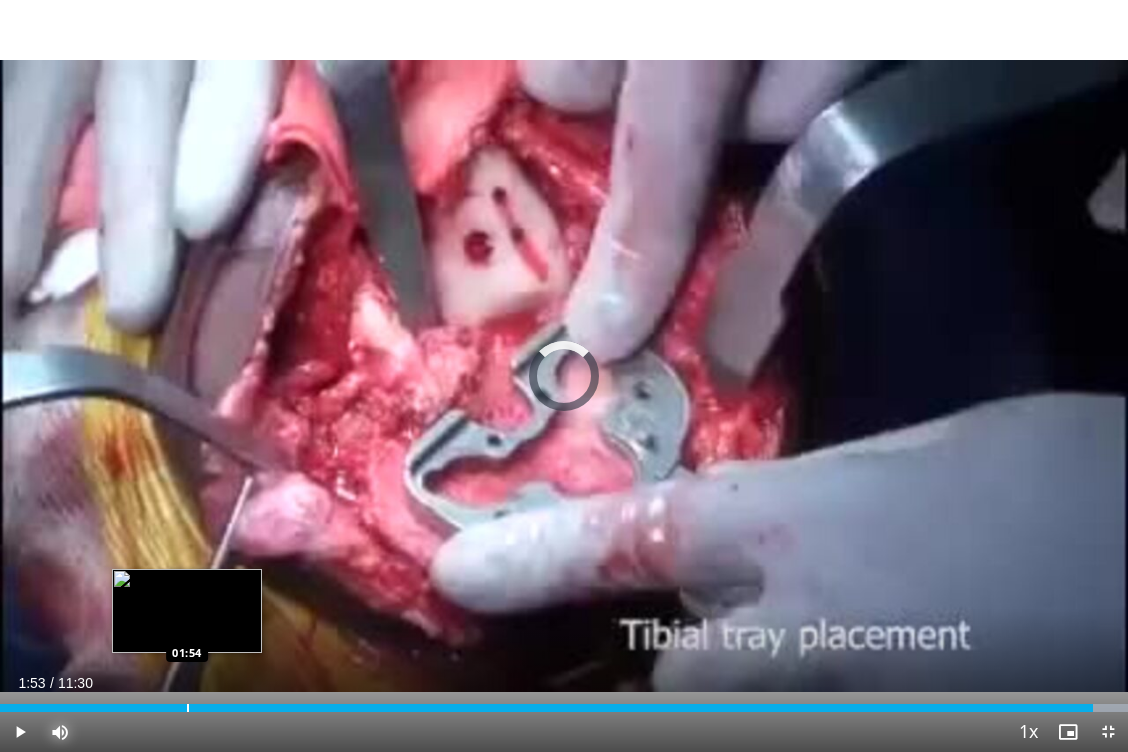 click on "Loaded :  100.00% 01:53 01:54" at bounding box center [564, 702] 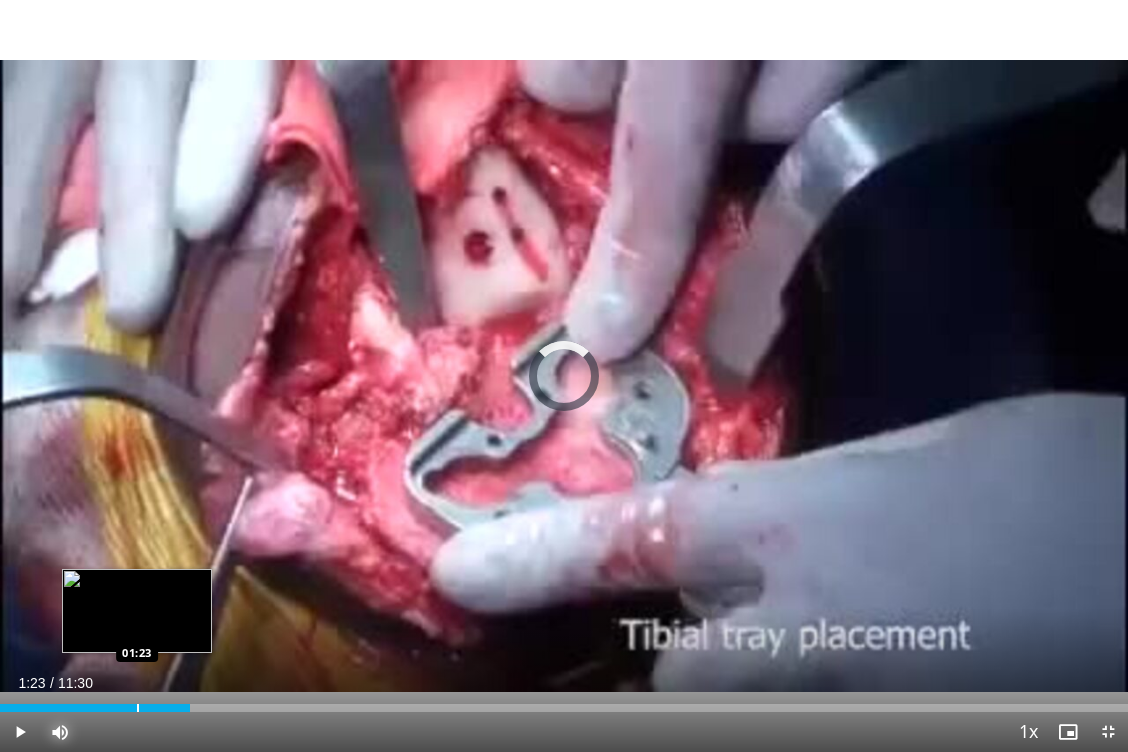 click on "01:23" at bounding box center [95, 708] 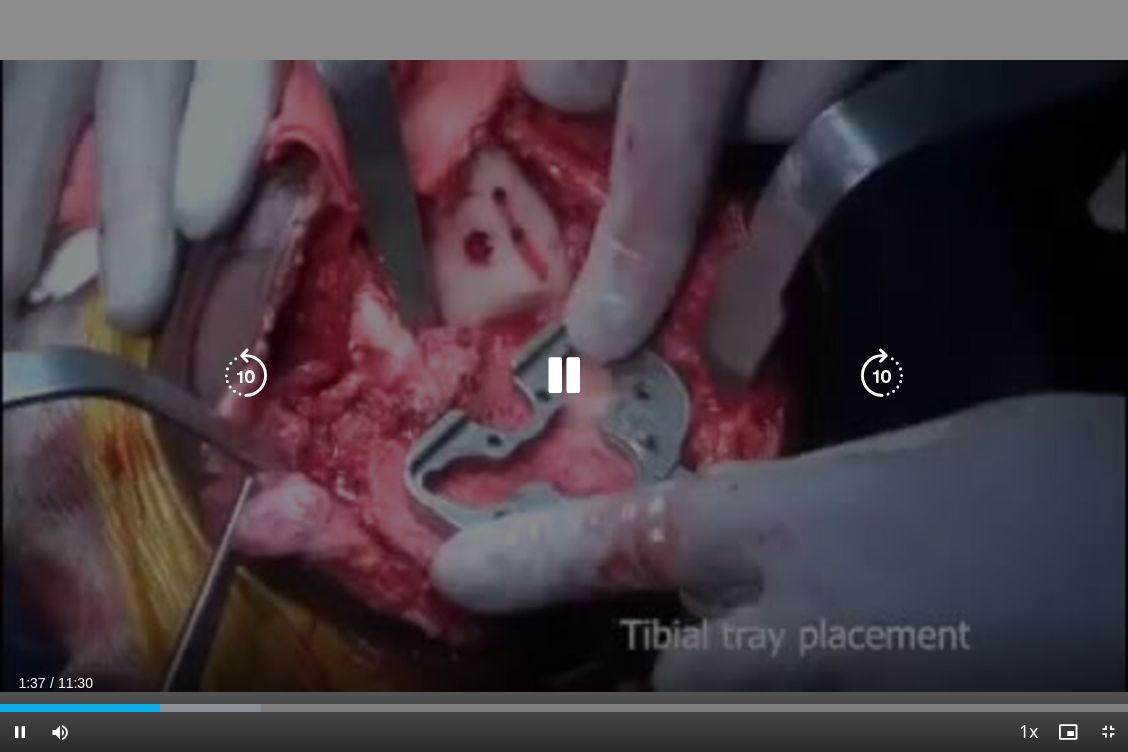 click at bounding box center [564, 376] 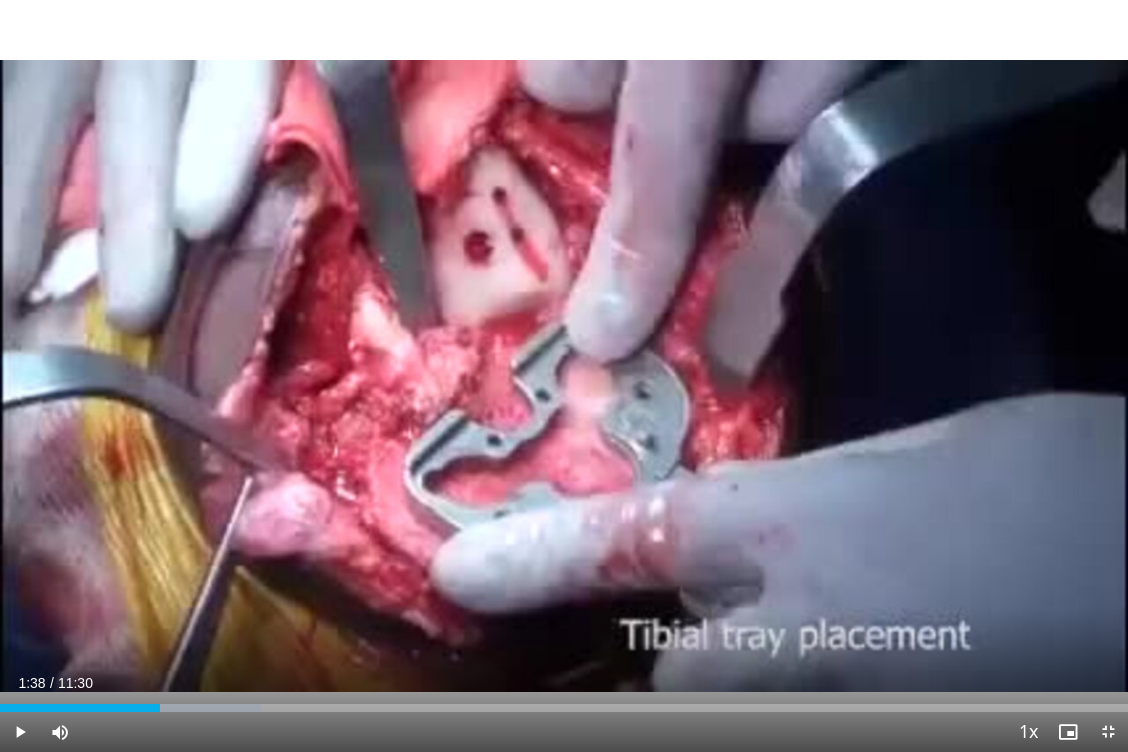 drag, startPoint x: 0, startPoint y: 88, endPoint x: 1128, endPoint y: 752, distance: 1308.9232 